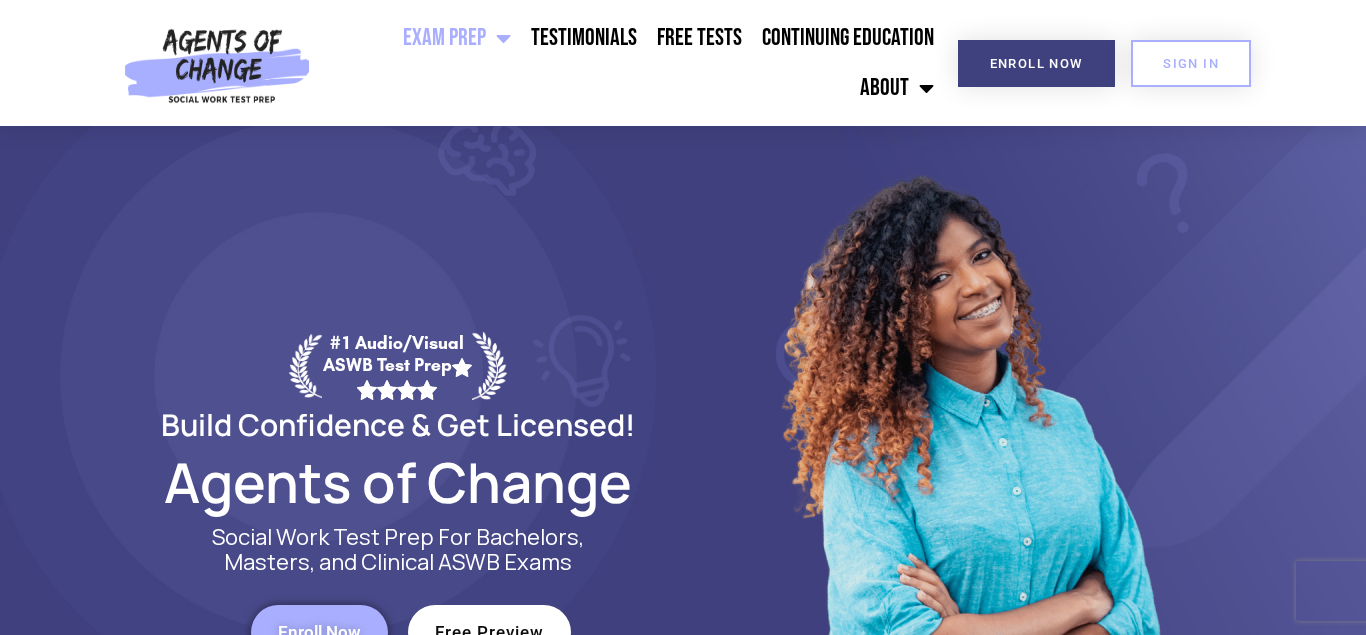 scroll, scrollTop: 0, scrollLeft: 0, axis: both 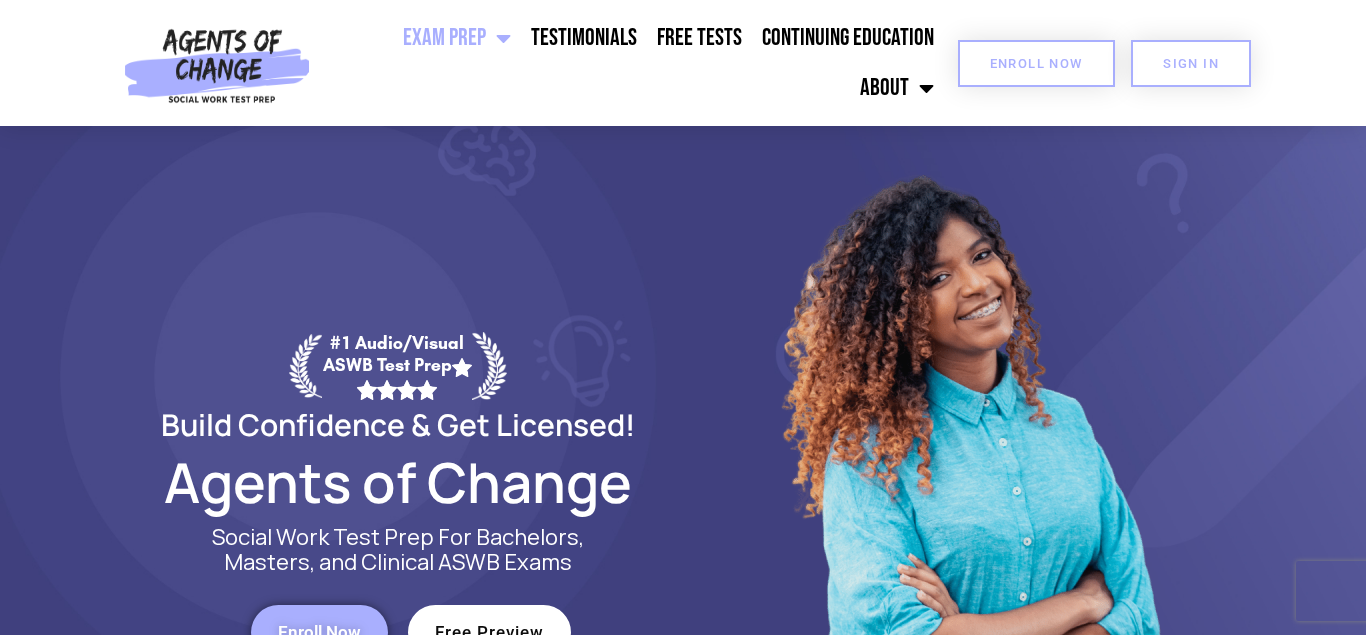 click on "Enroll Now" at bounding box center [1036, 63] 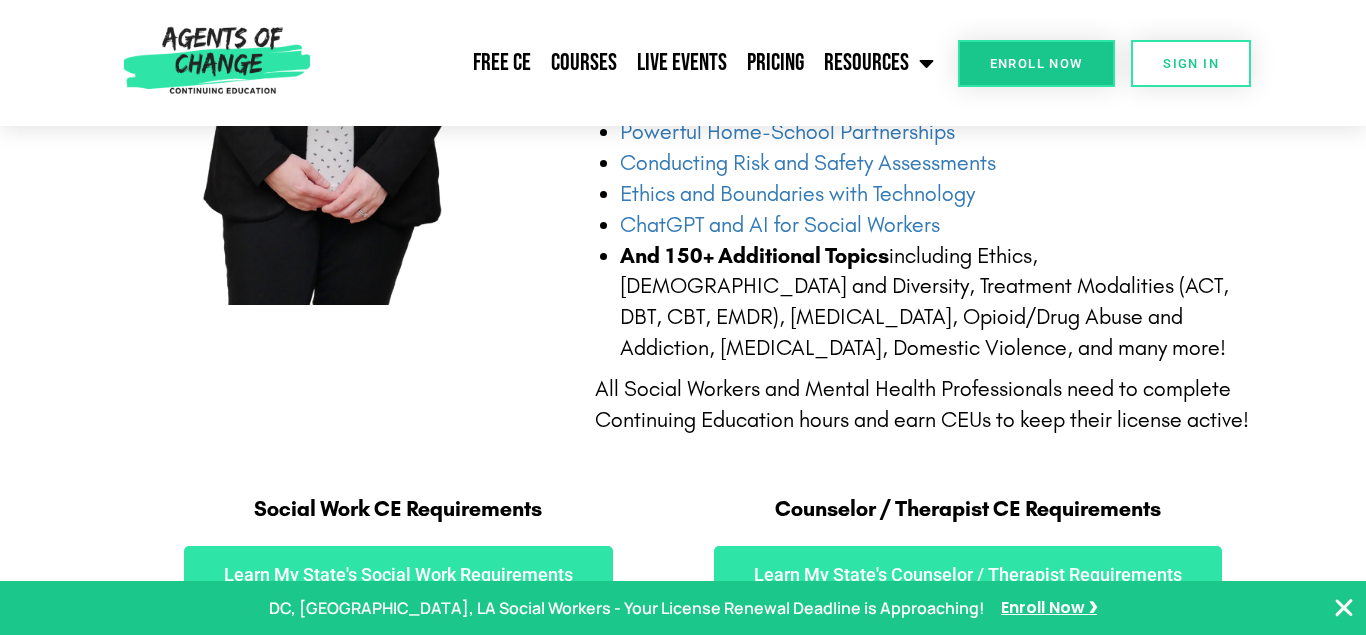 scroll, scrollTop: 0, scrollLeft: 0, axis: both 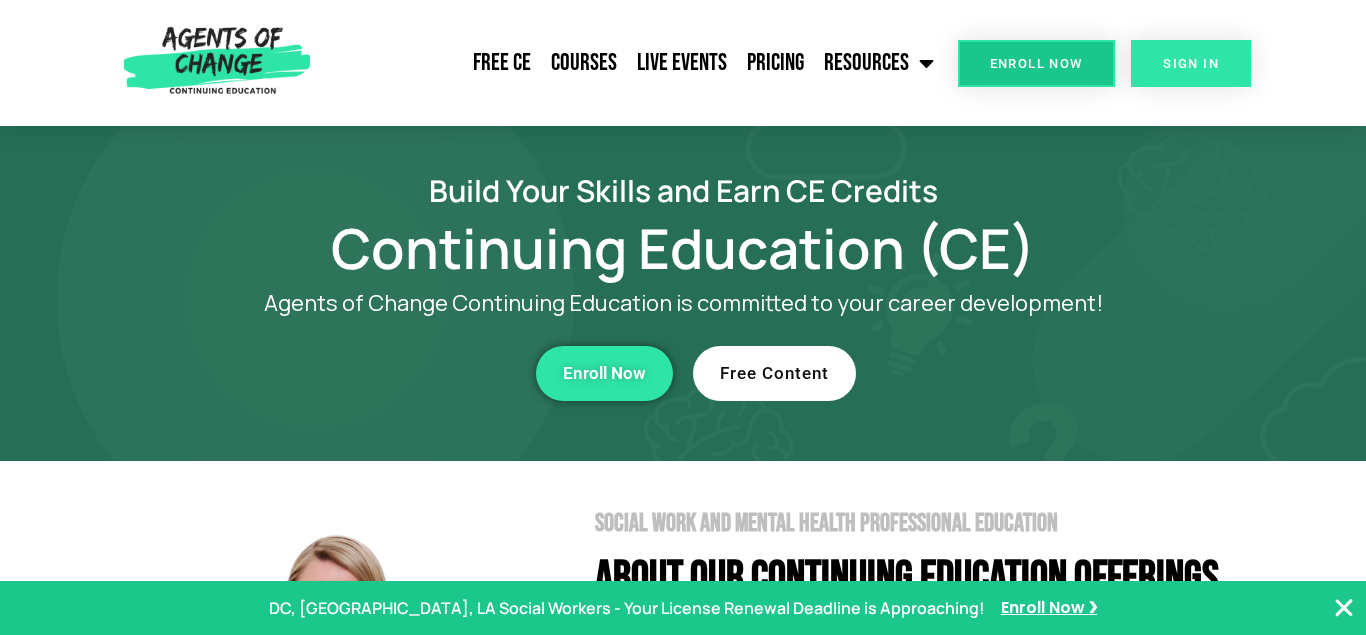 click on "SIGN IN" at bounding box center (1191, 63) 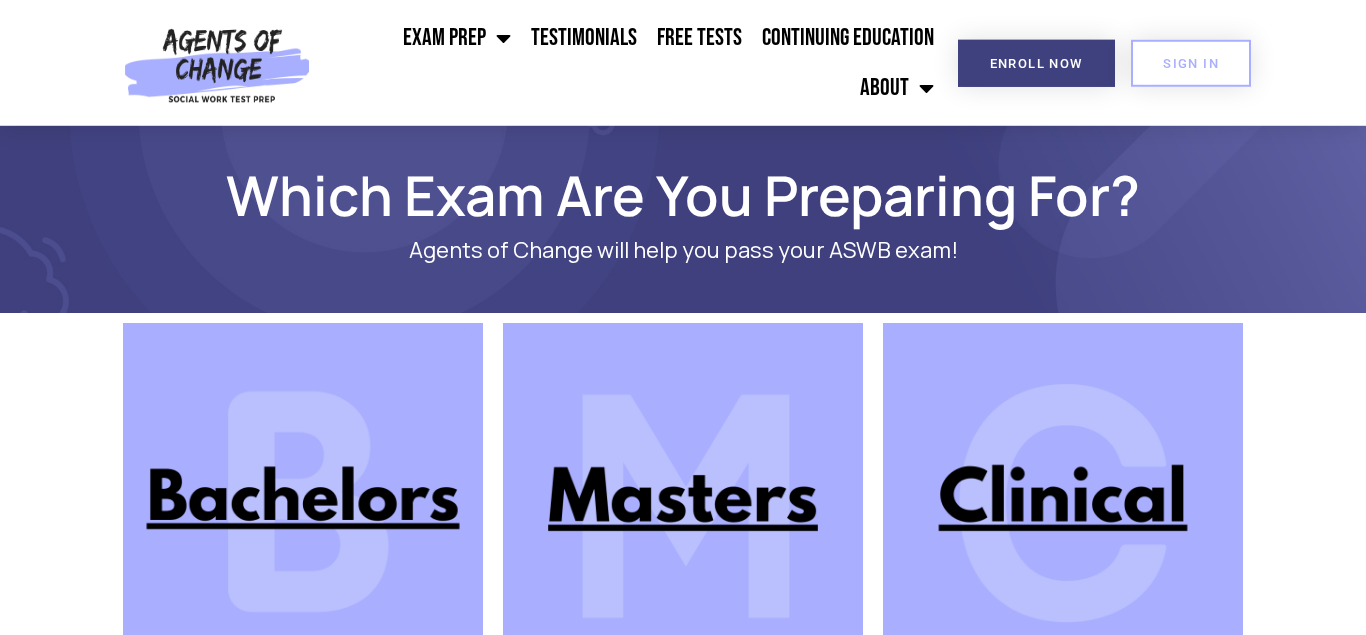 scroll, scrollTop: 0, scrollLeft: 0, axis: both 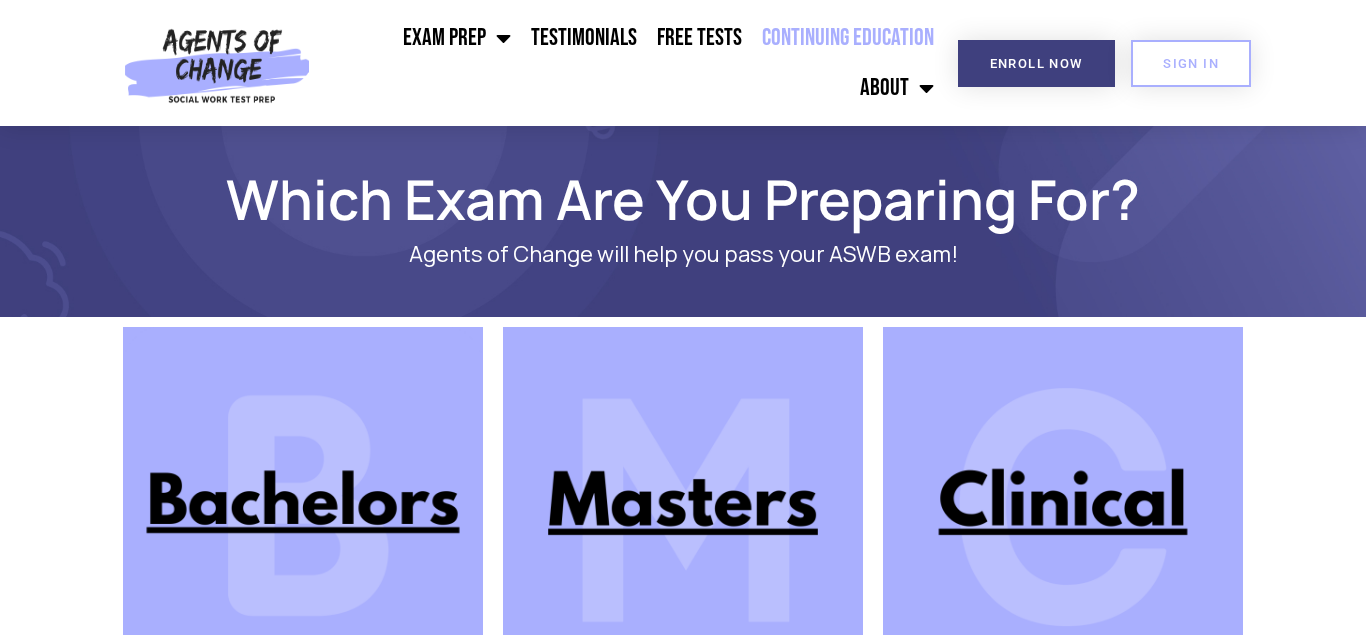 click on "Continuing Education" 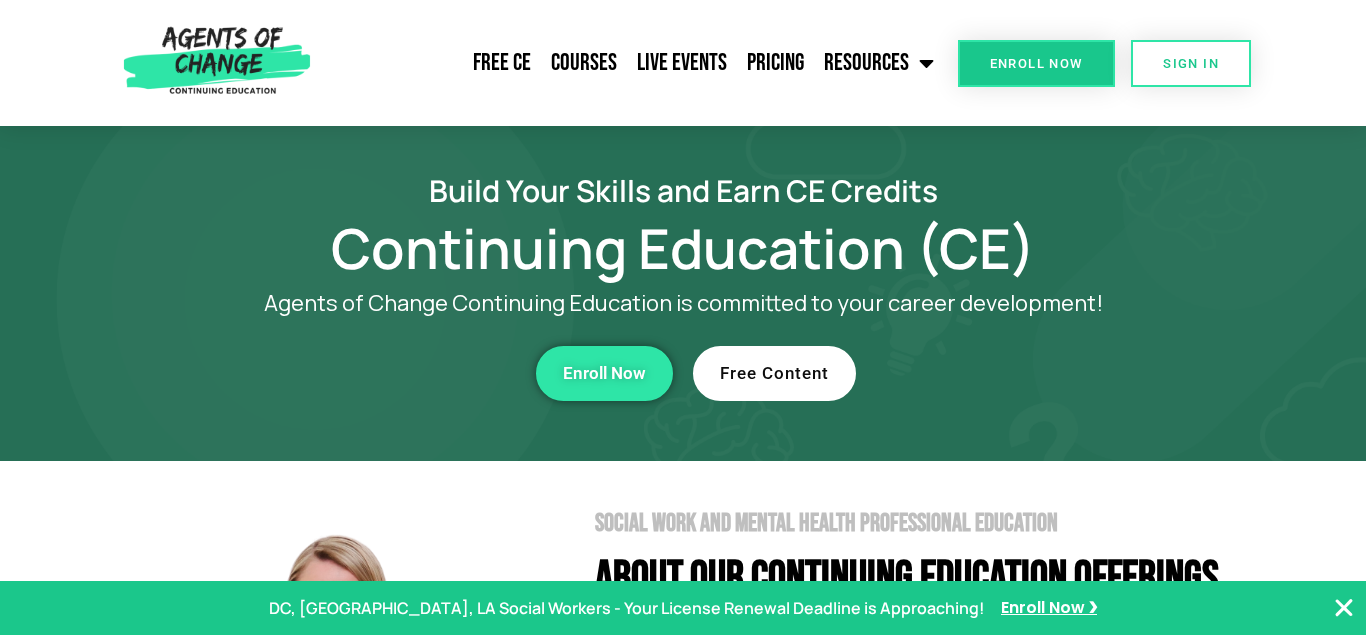 scroll, scrollTop: 0, scrollLeft: 0, axis: both 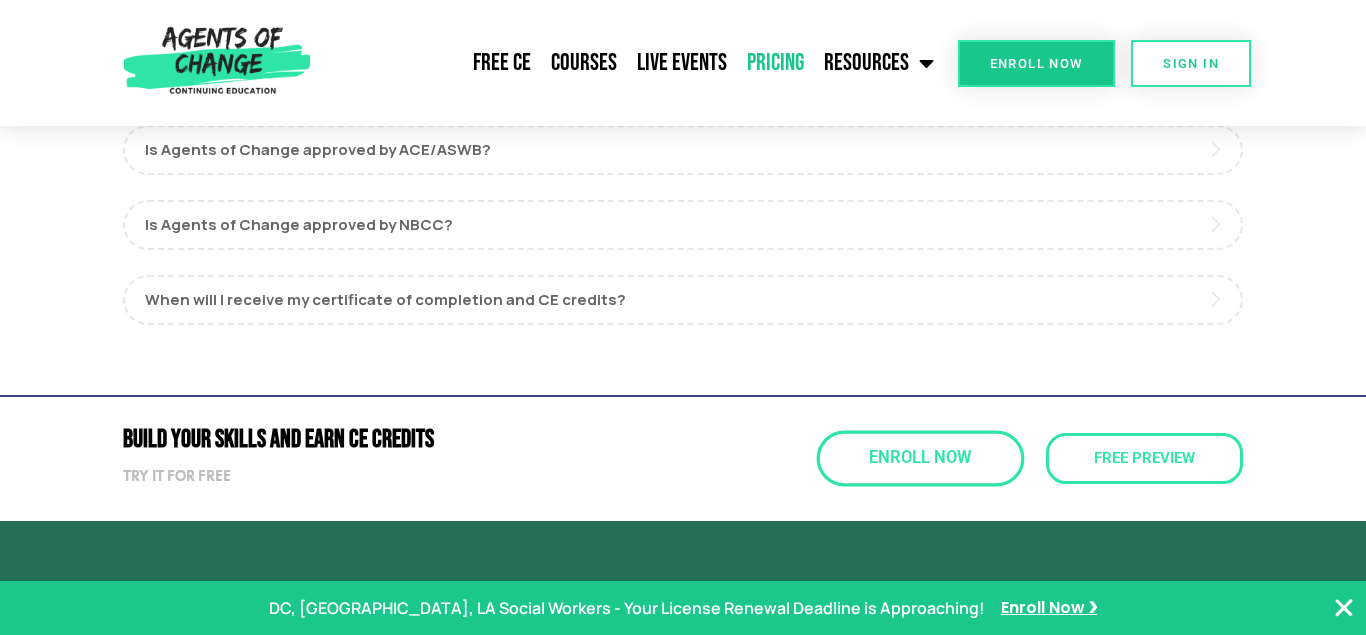 click on "Enroll Now" at bounding box center (920, 458) 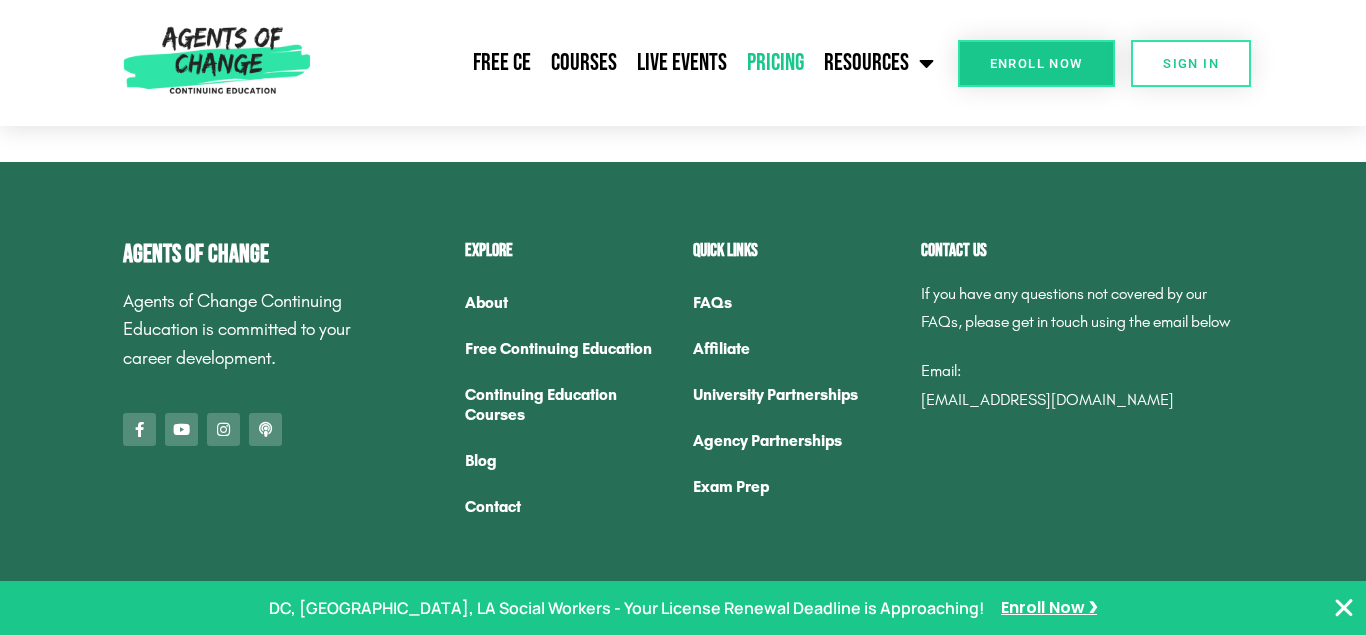scroll, scrollTop: 1864, scrollLeft: 0, axis: vertical 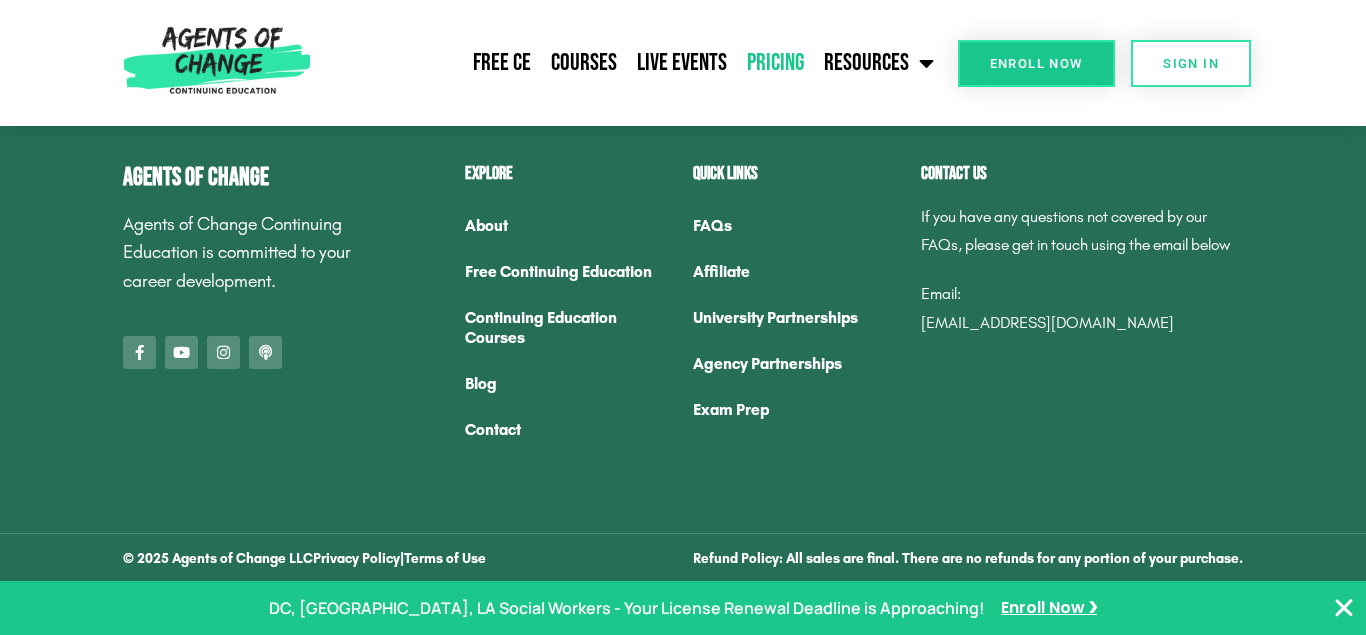 click on "FAQs" 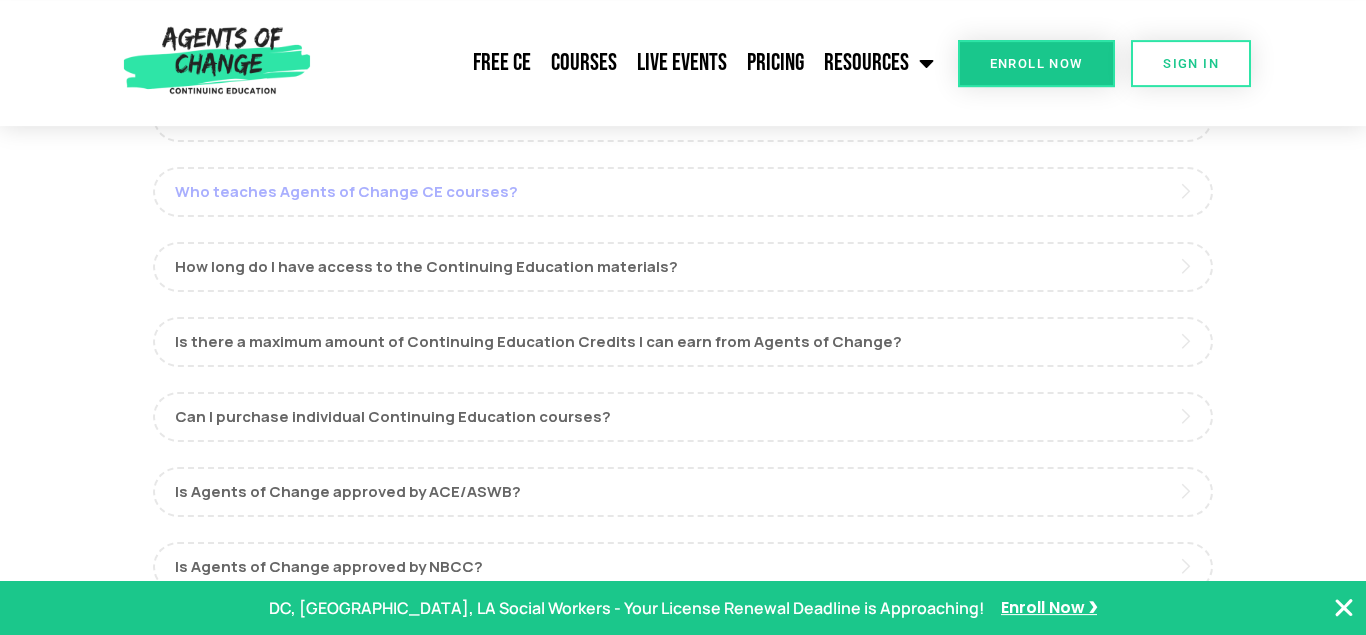 scroll, scrollTop: 204, scrollLeft: 0, axis: vertical 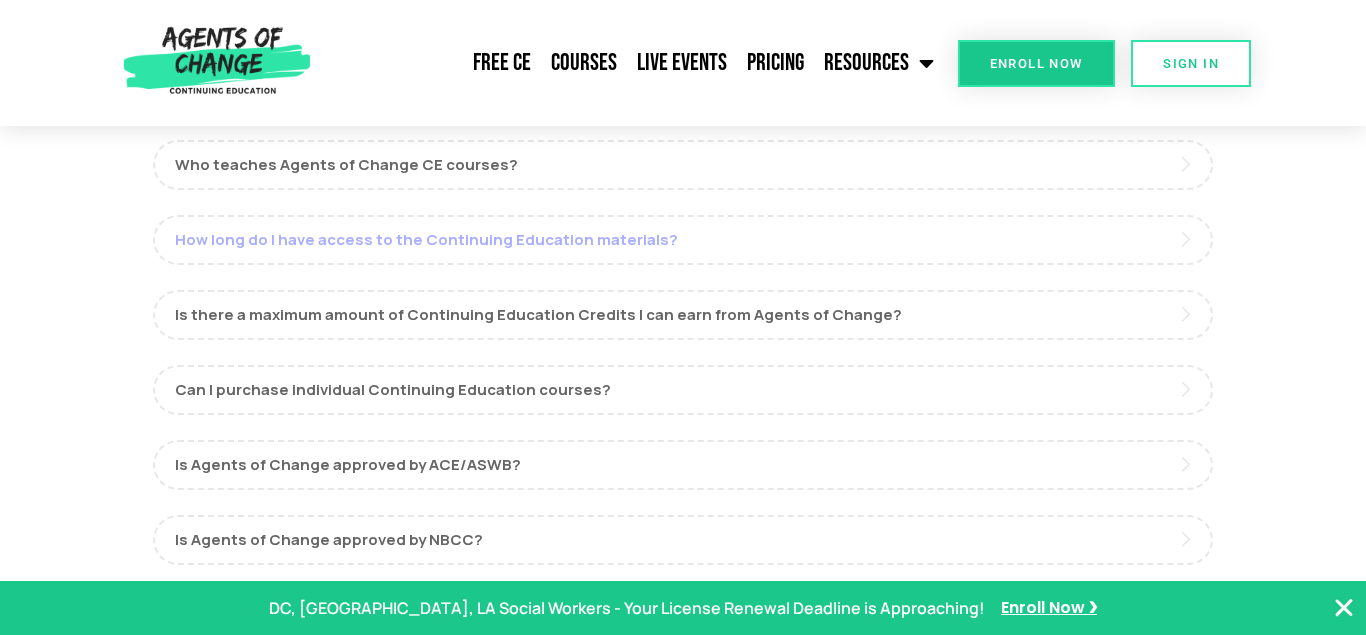 click on "How long do I have access to the Continuing Education materials?" at bounding box center (683, 240) 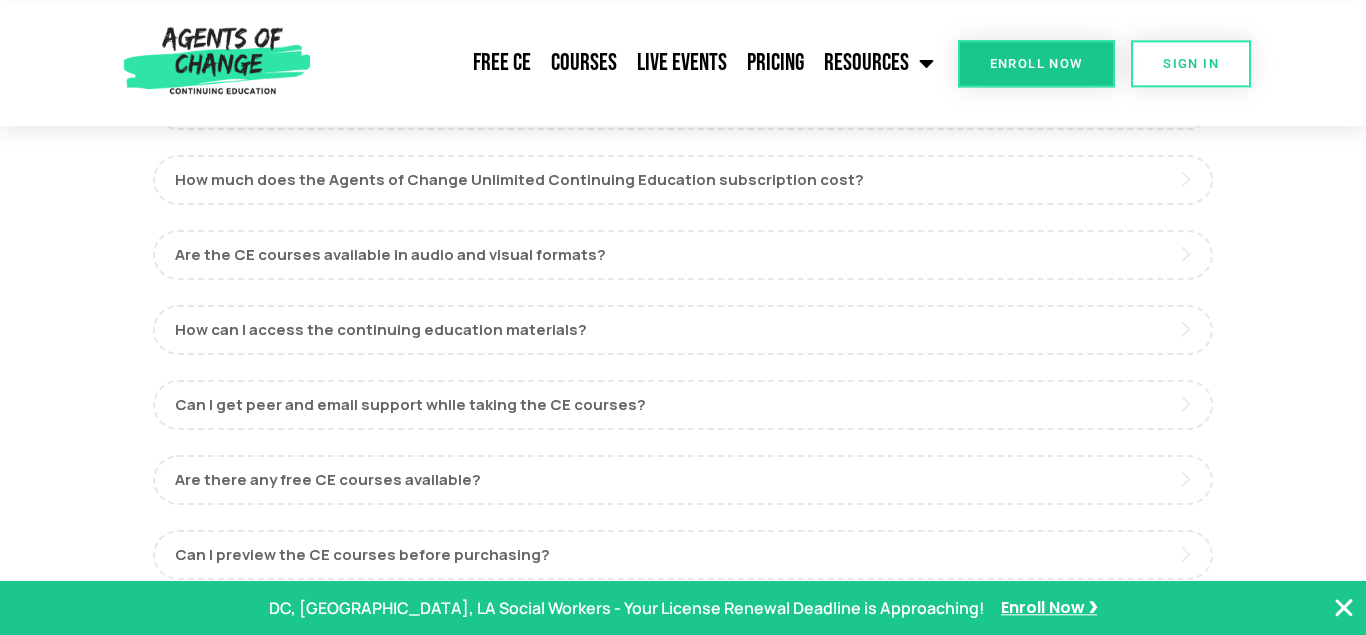 scroll, scrollTop: 1122, scrollLeft: 0, axis: vertical 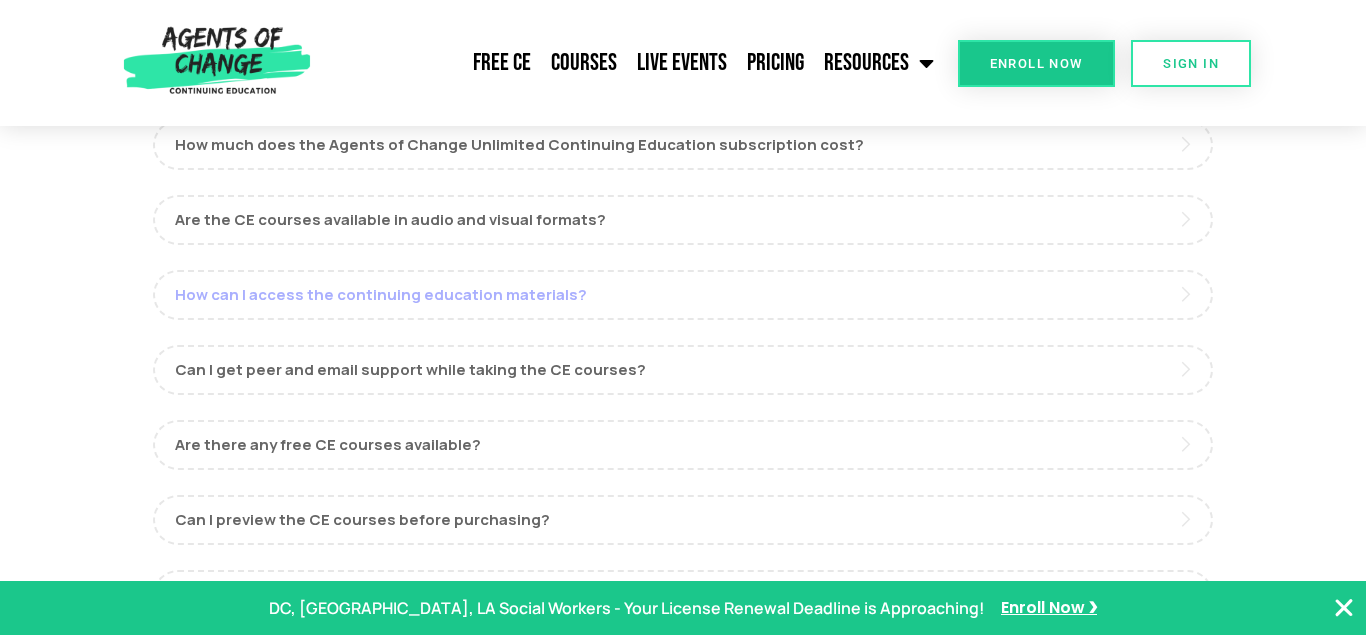 click on "How can I access the continuing education materials?" at bounding box center [683, 295] 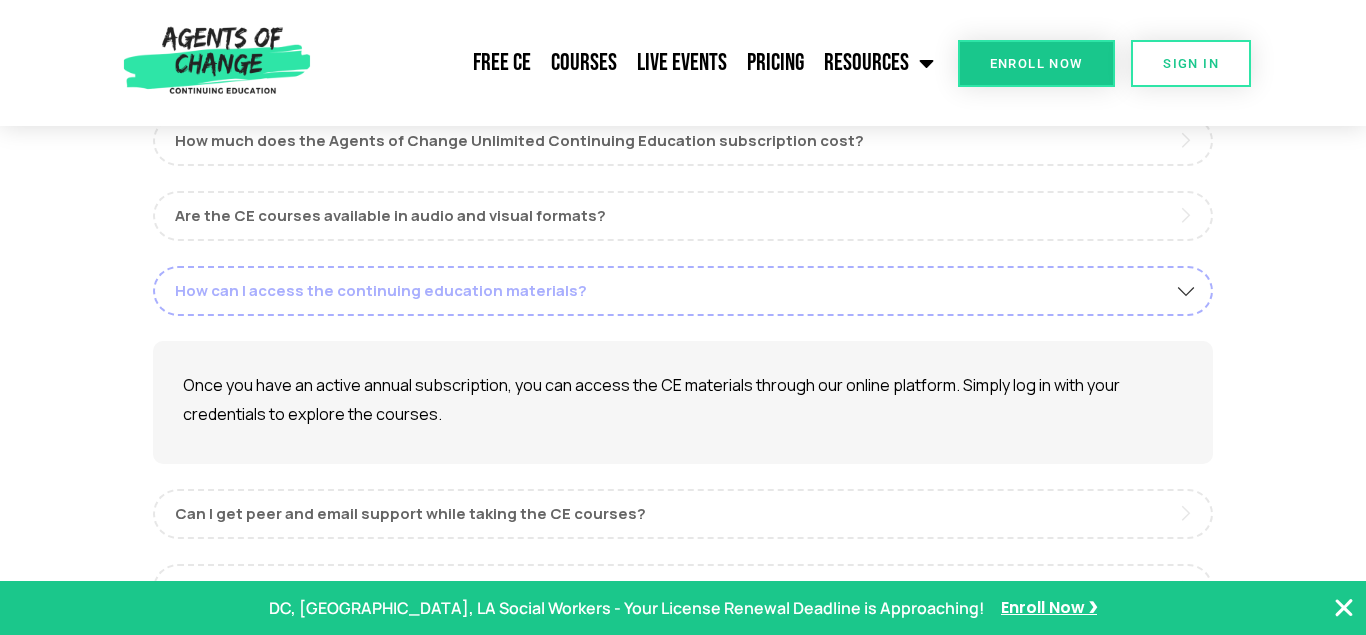 scroll, scrollTop: 974, scrollLeft: 0, axis: vertical 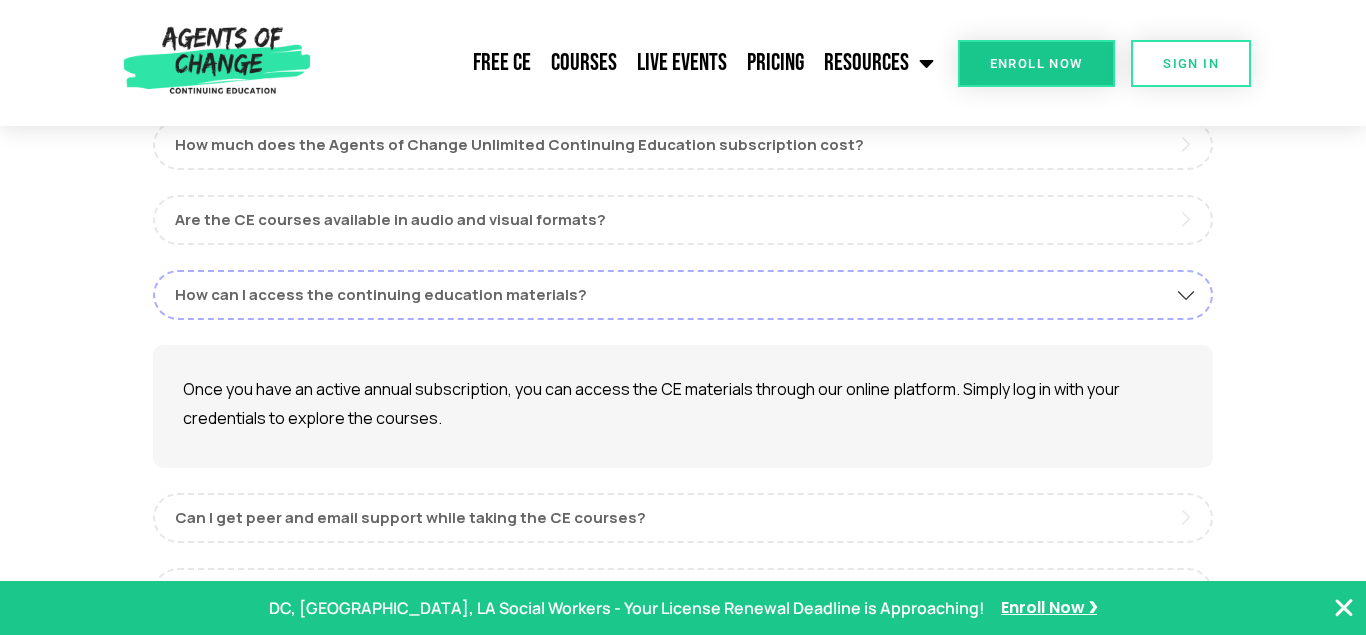 click on "Agents of Change Continuing Education  - Frequently Asked Questions
Do different states have different CE requirements?
Yes, different states do have different licensing requirements! We recommend searching for your requirements on  our website here.
Who teaches Agents of Change CE courses?
Our primary instructor is Meagan Mitchell, a Licensed Clinical Social Worker, who has been providing individualized and group mental health education for over ten years. Additionally, we work with other highly qualified mental health professionals who are experts in key continuing education topics.
How long do I have access to the Continuing Education materials?
With an" at bounding box center [683, 564] 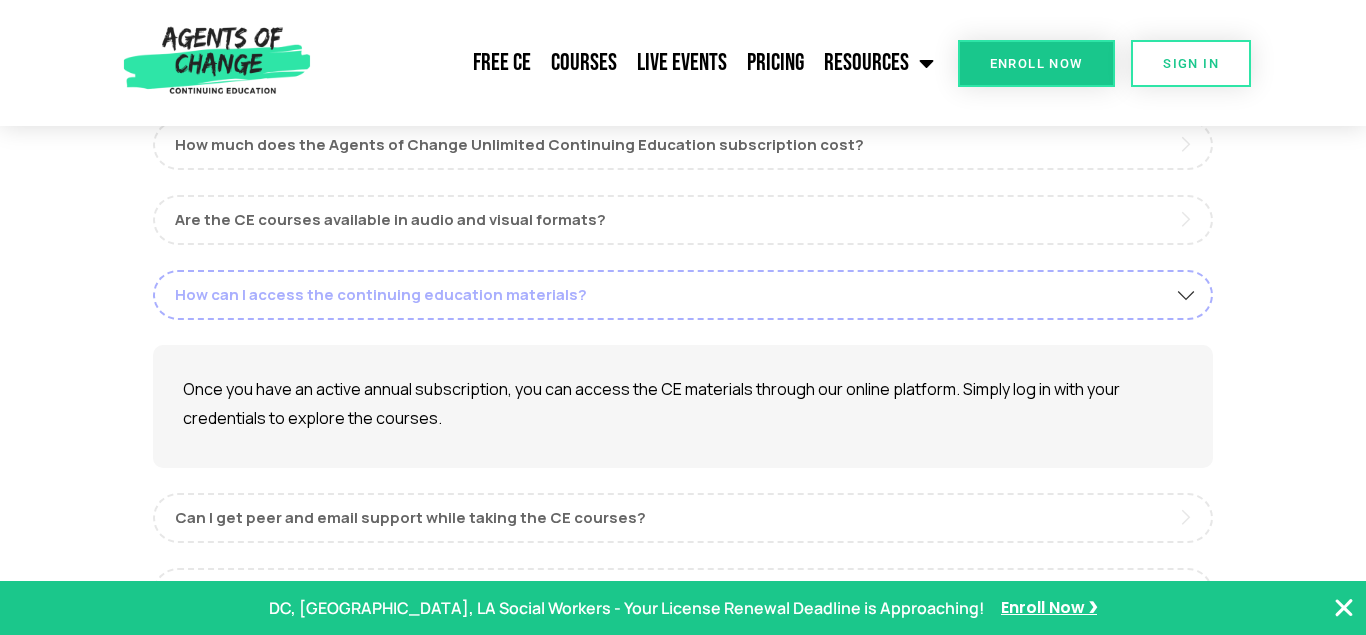 click on "How can I access the continuing education materials?" at bounding box center [683, 295] 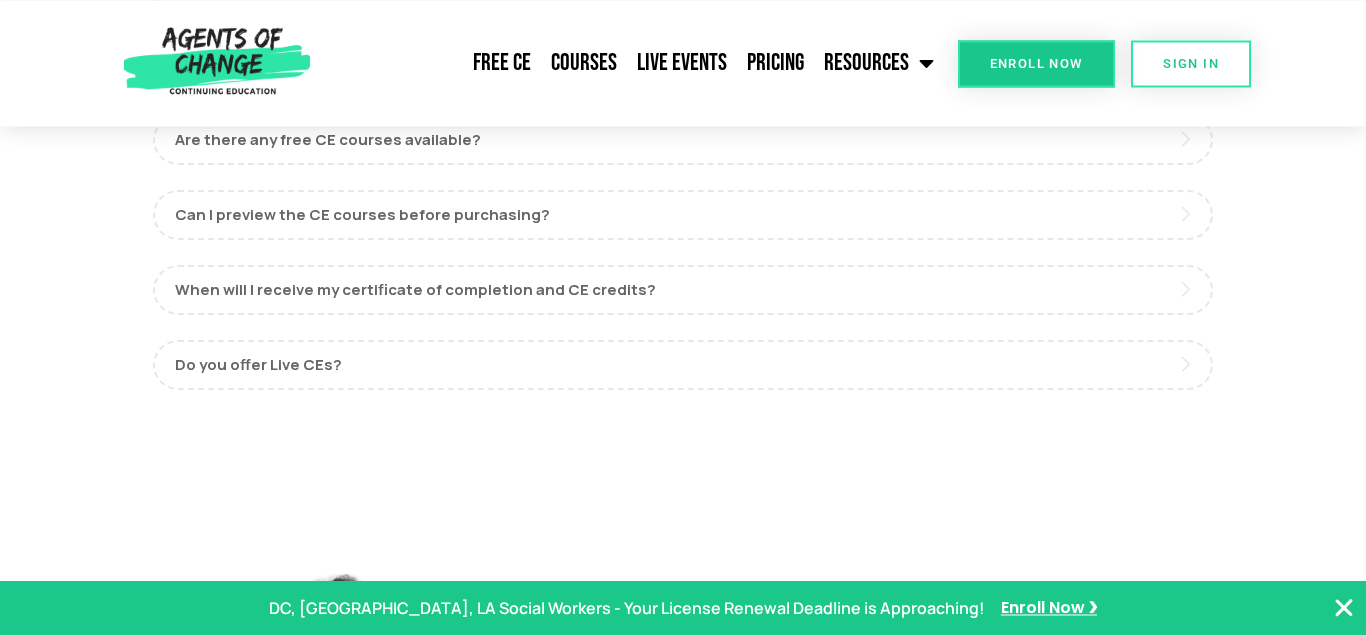 scroll, scrollTop: 1280, scrollLeft: 0, axis: vertical 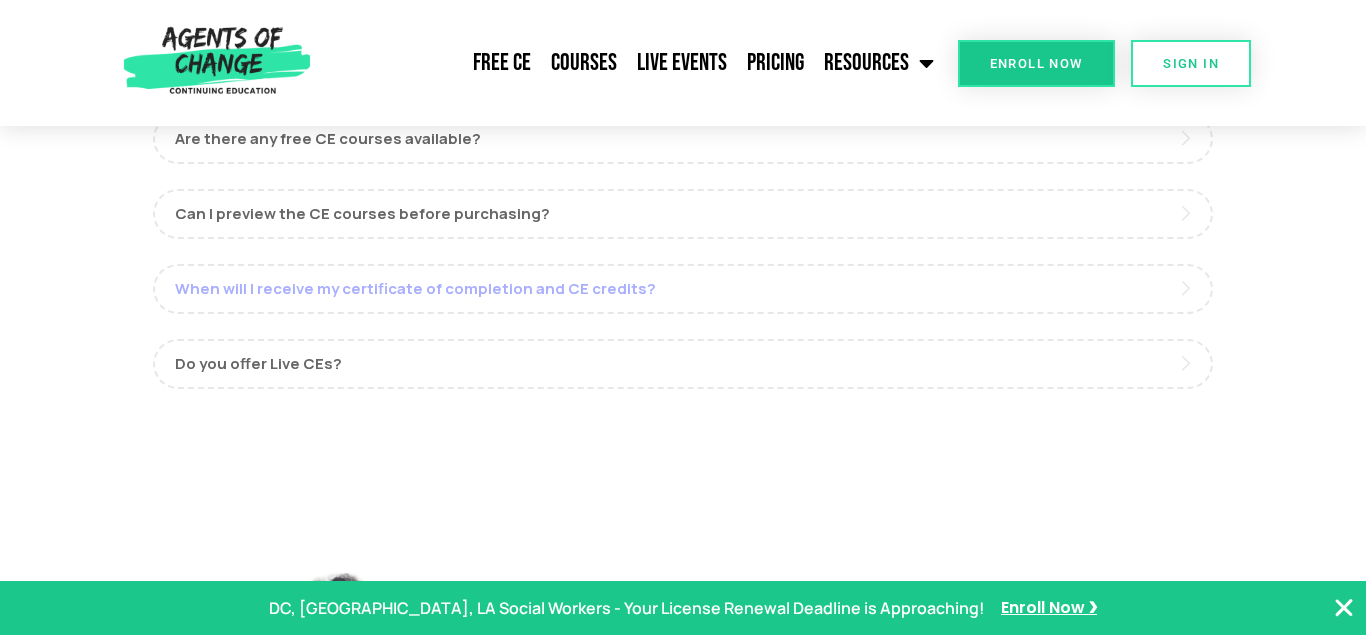 click on "When will I receive my certificate of completion and CE credits?" at bounding box center (683, 289) 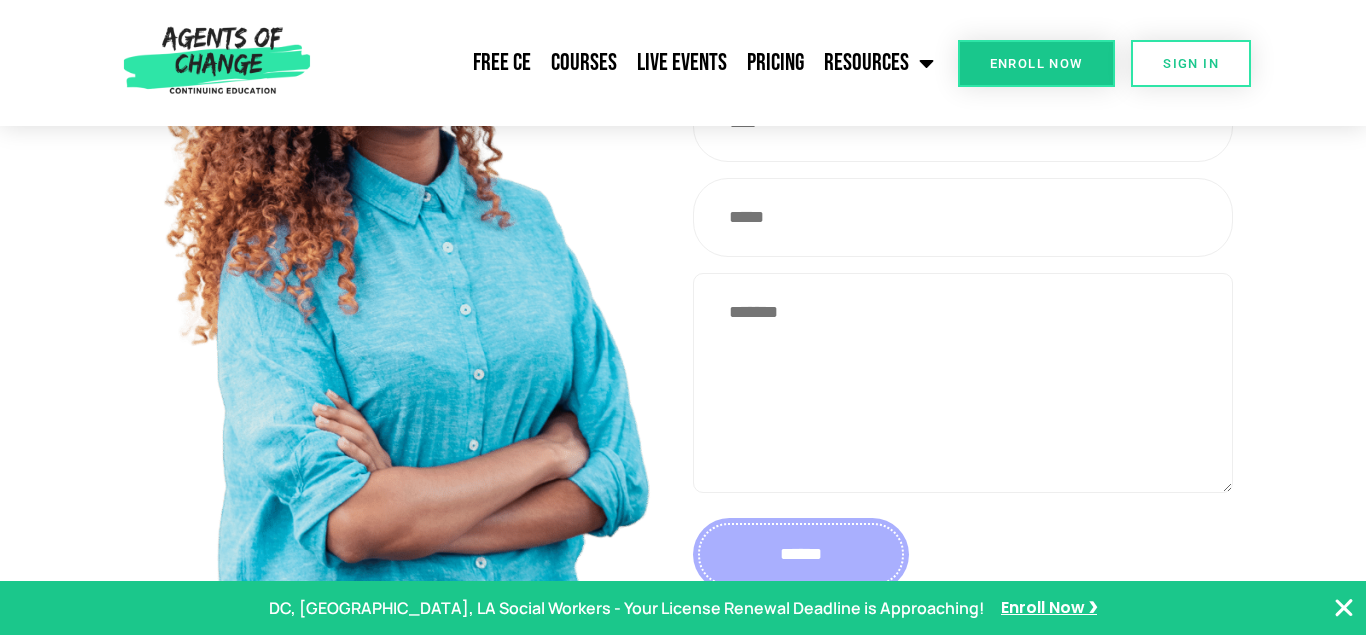 scroll, scrollTop: 2810, scrollLeft: 0, axis: vertical 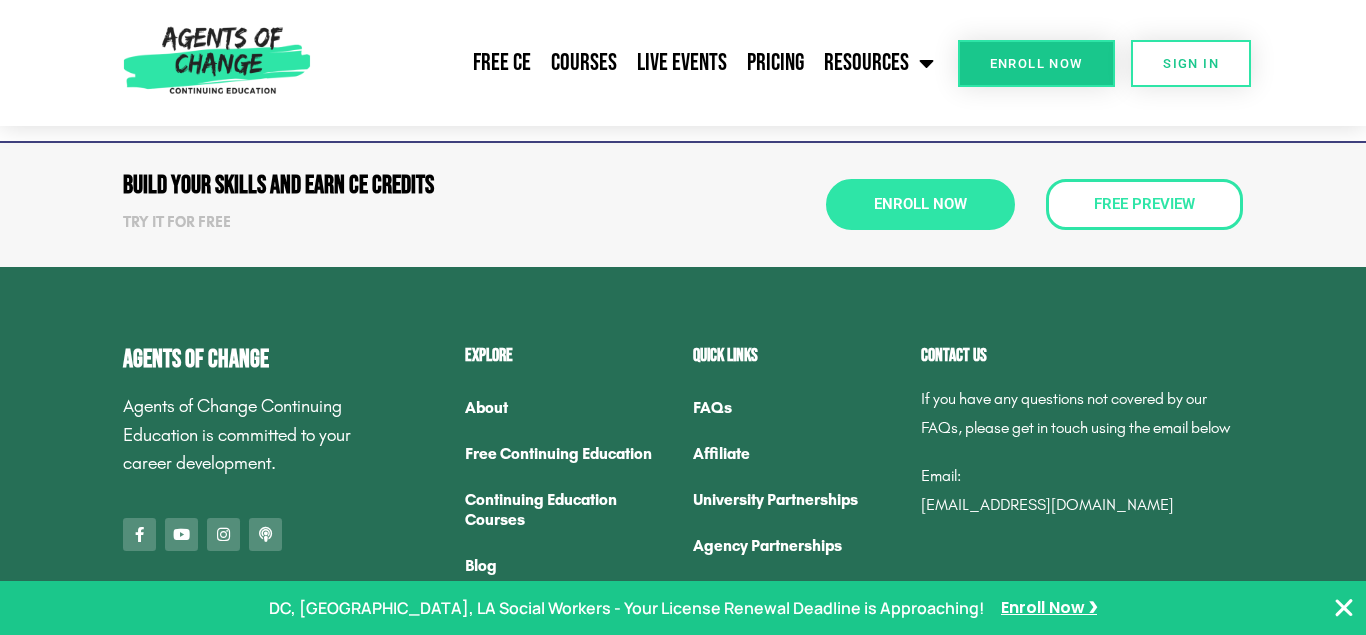 click on "Contact us" at bounding box center (1082, 356) 